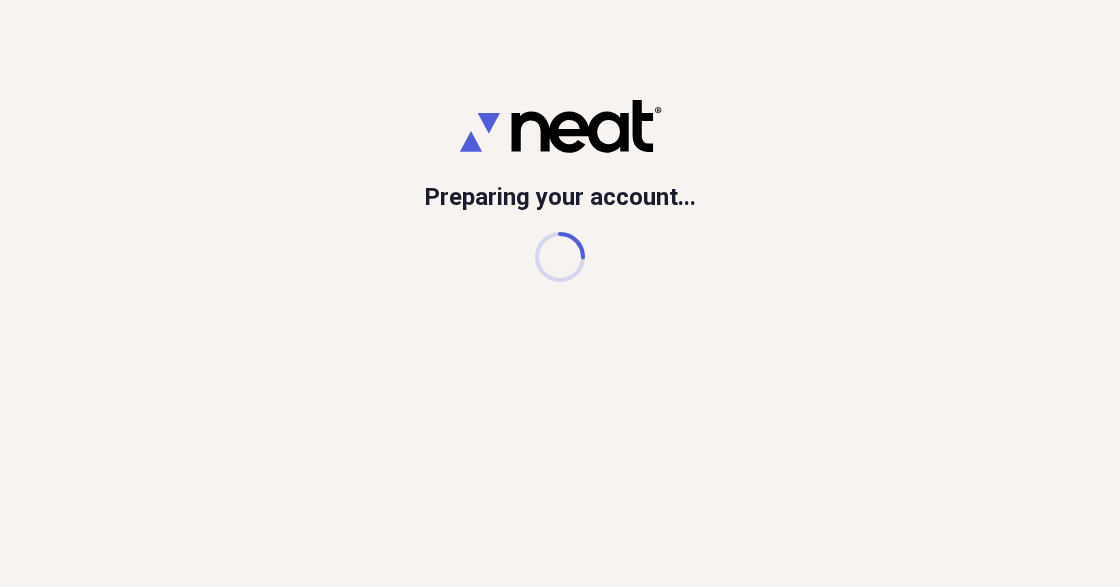 scroll, scrollTop: 0, scrollLeft: 0, axis: both 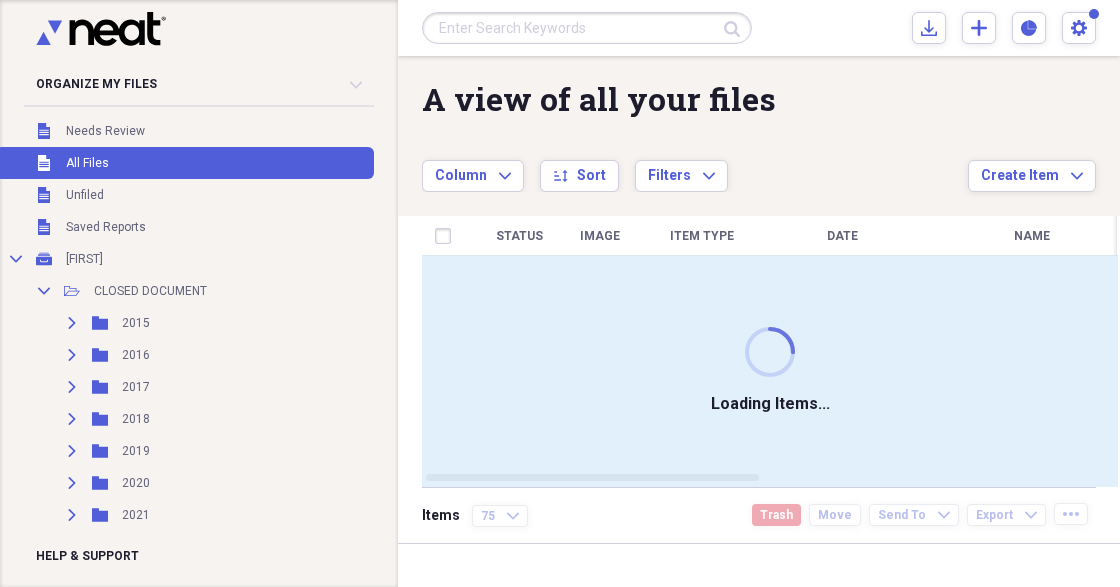 click at bounding box center (587, 28) 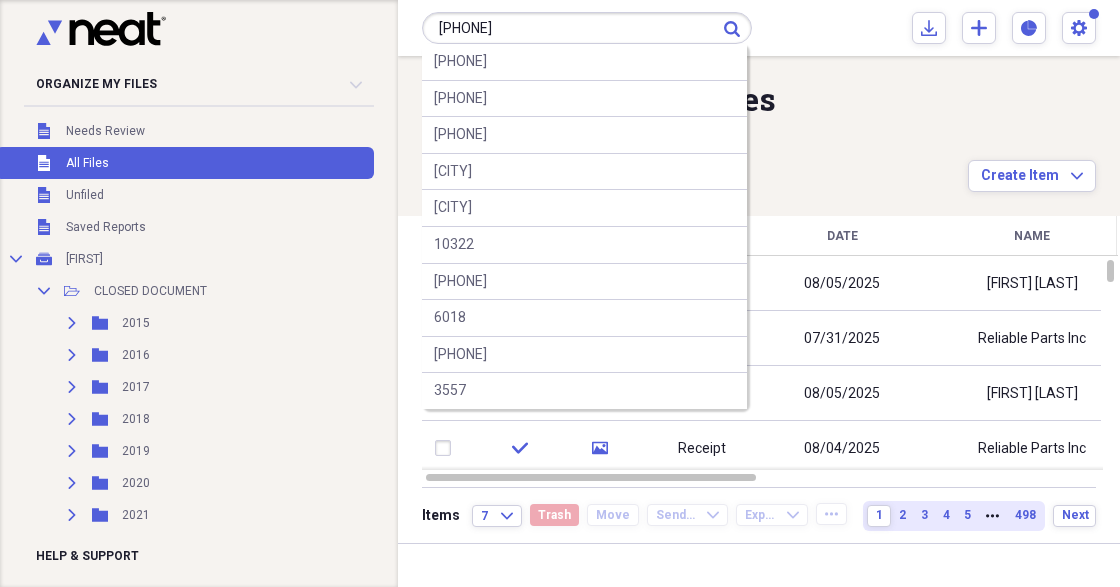 type on "[PHONE]" 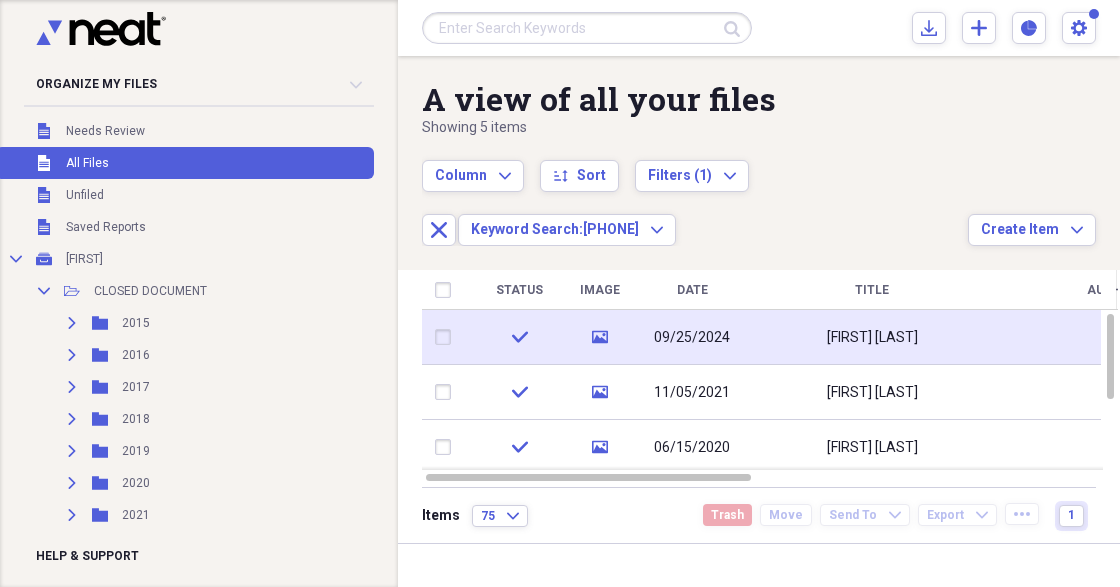 click on "[FIRST] [LAST]" at bounding box center [872, 338] 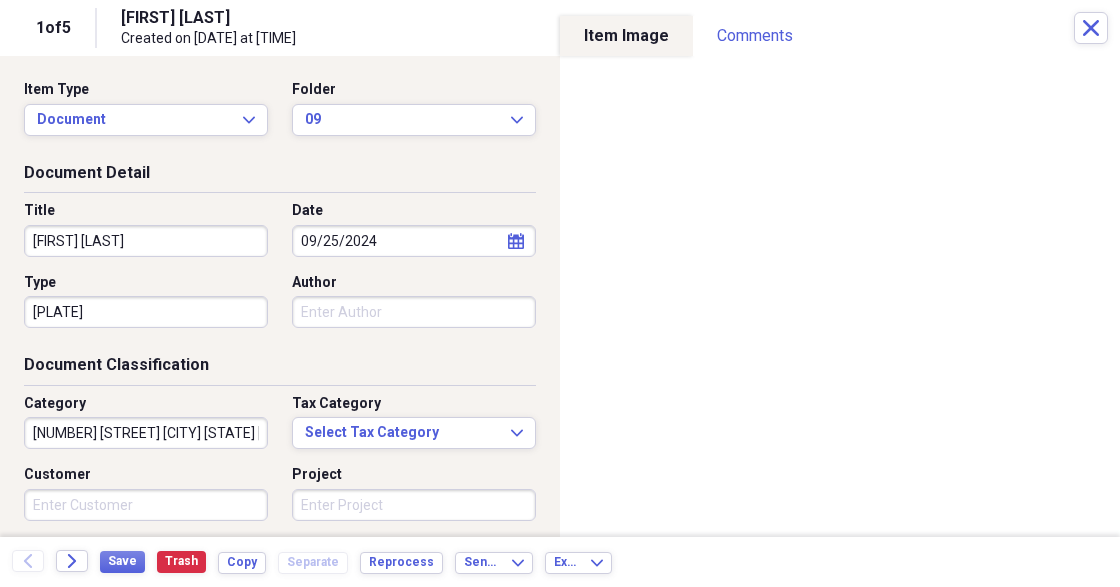 click on "[FIRST] [LAST]" at bounding box center (146, 241) 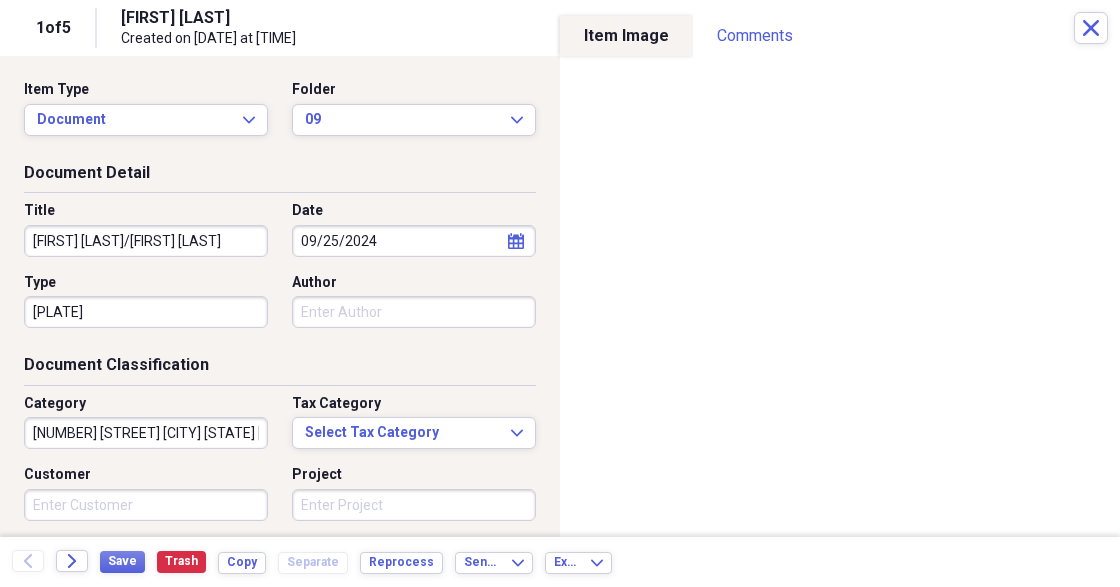 scroll, scrollTop: 0, scrollLeft: 3, axis: horizontal 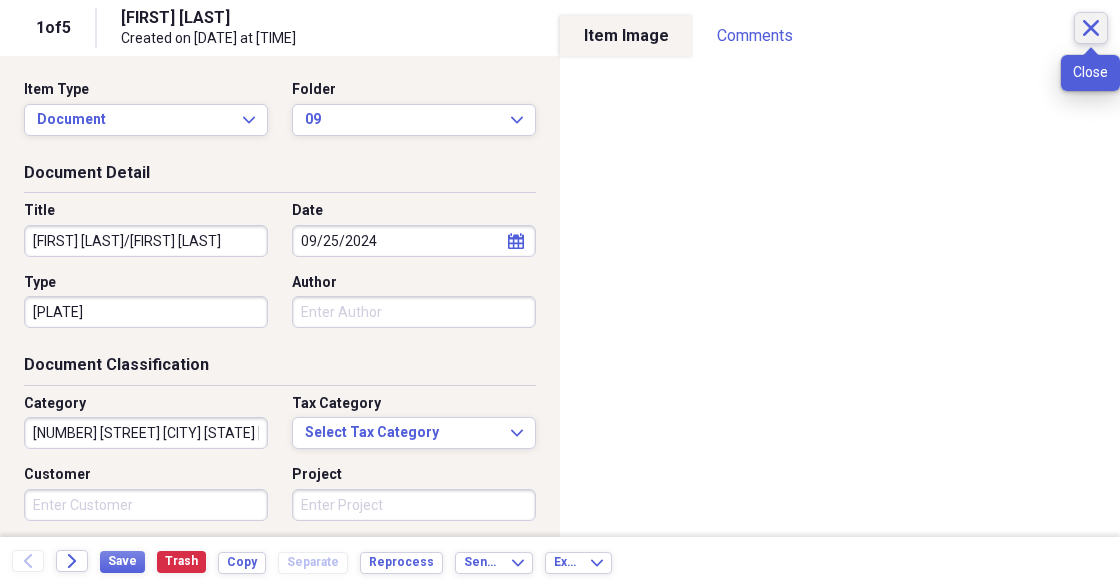 click 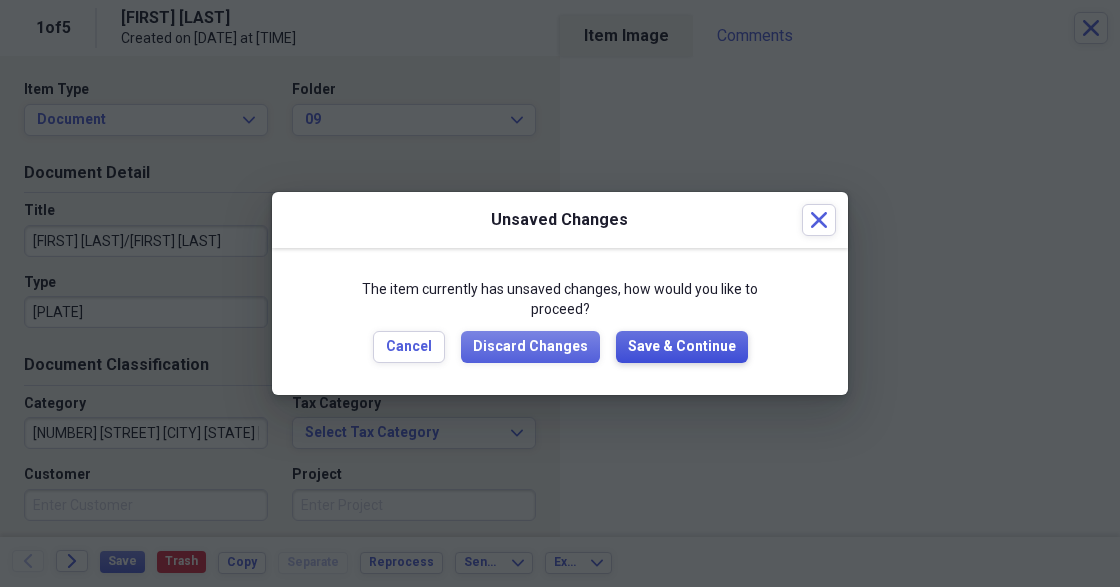 click on "Save & Continue" at bounding box center [682, 347] 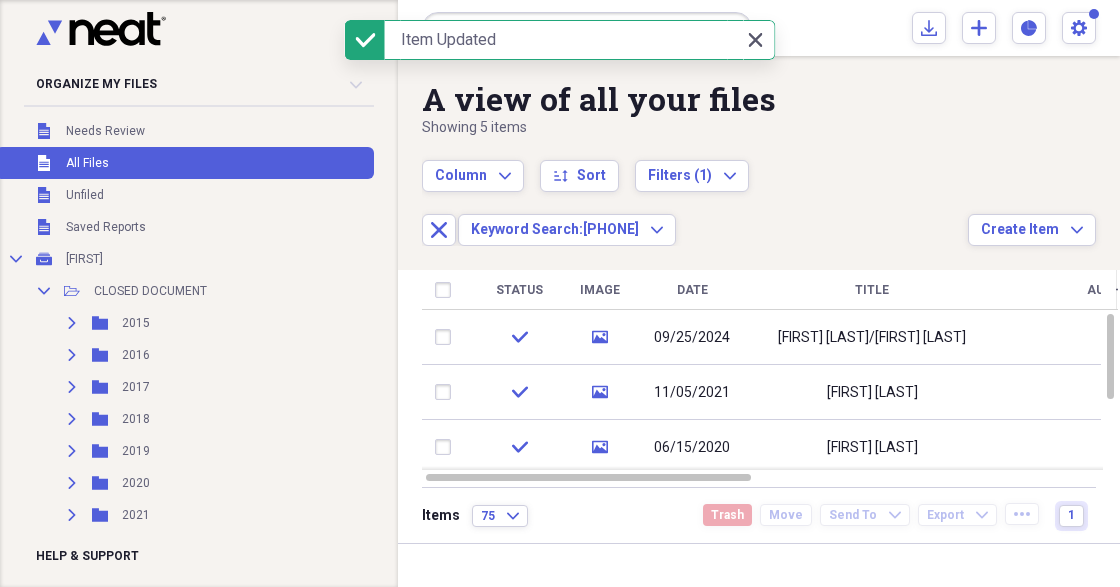 click 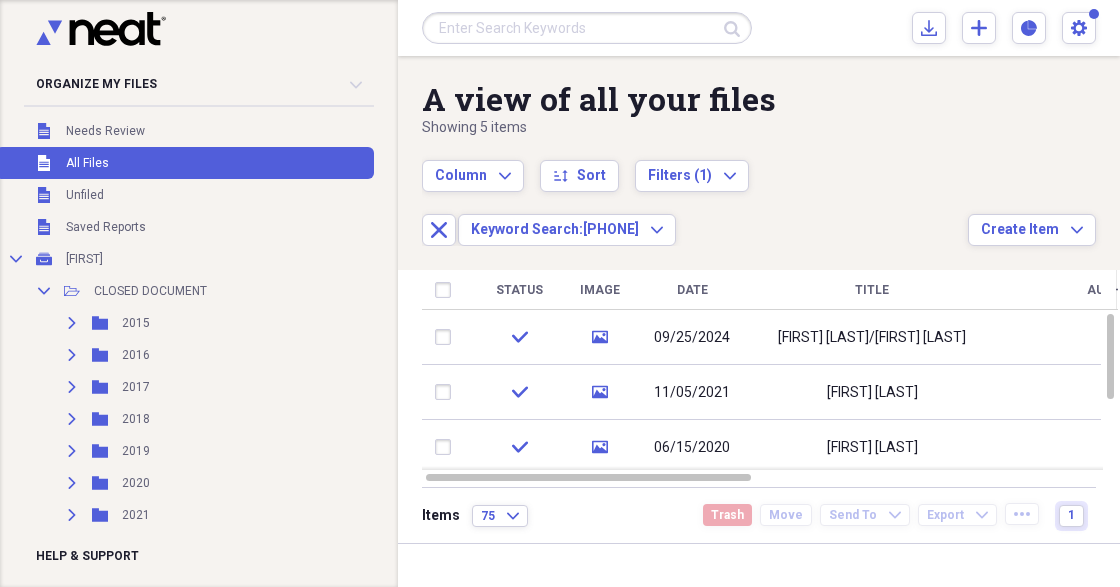 click on "Close" 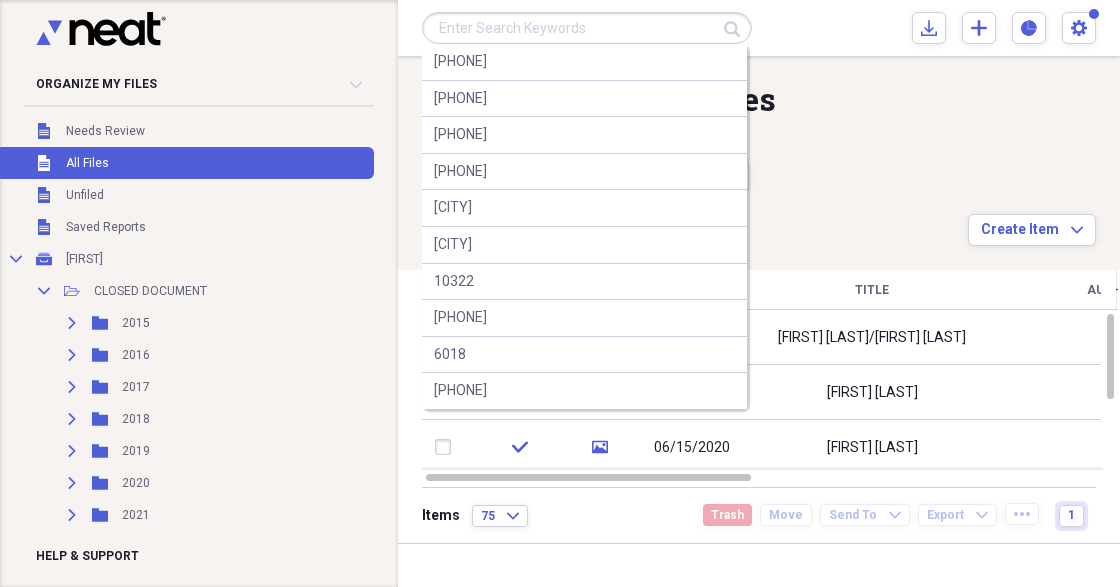 click at bounding box center [587, 28] 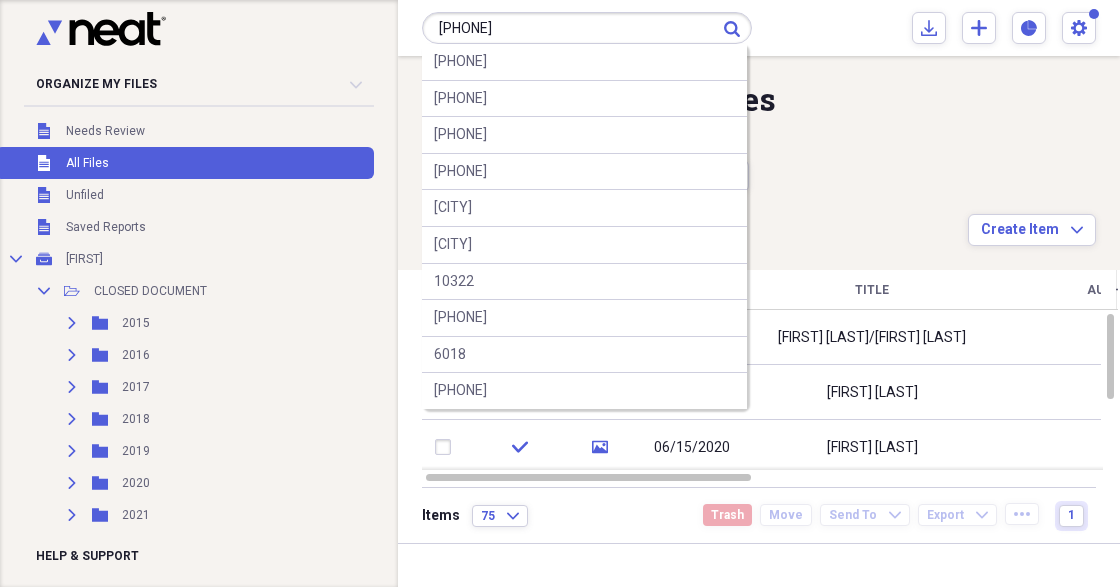 type on "[PHONE]" 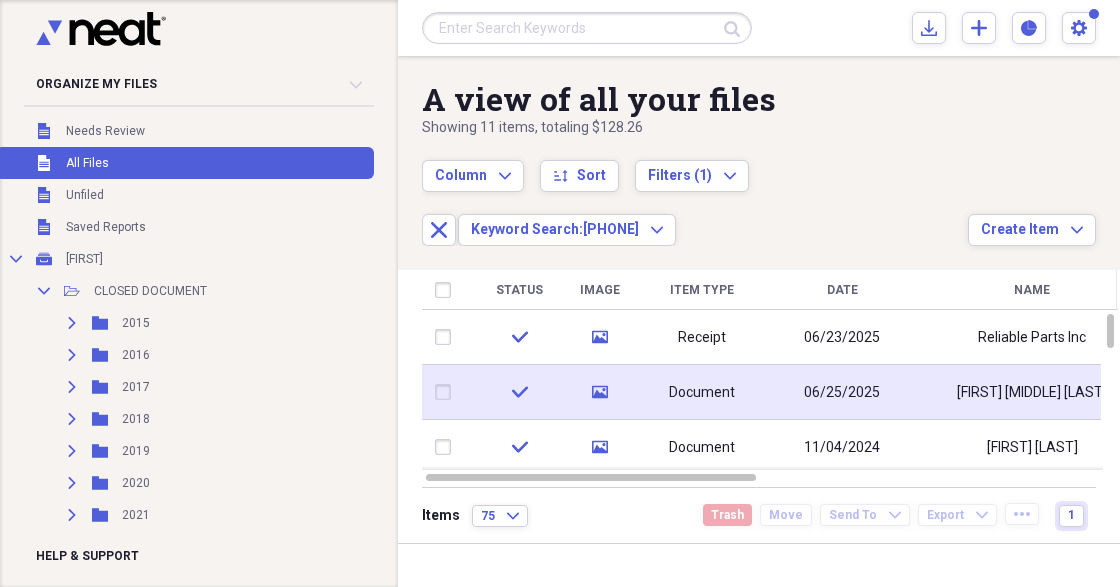 click on "06/25/2025" at bounding box center [842, 393] 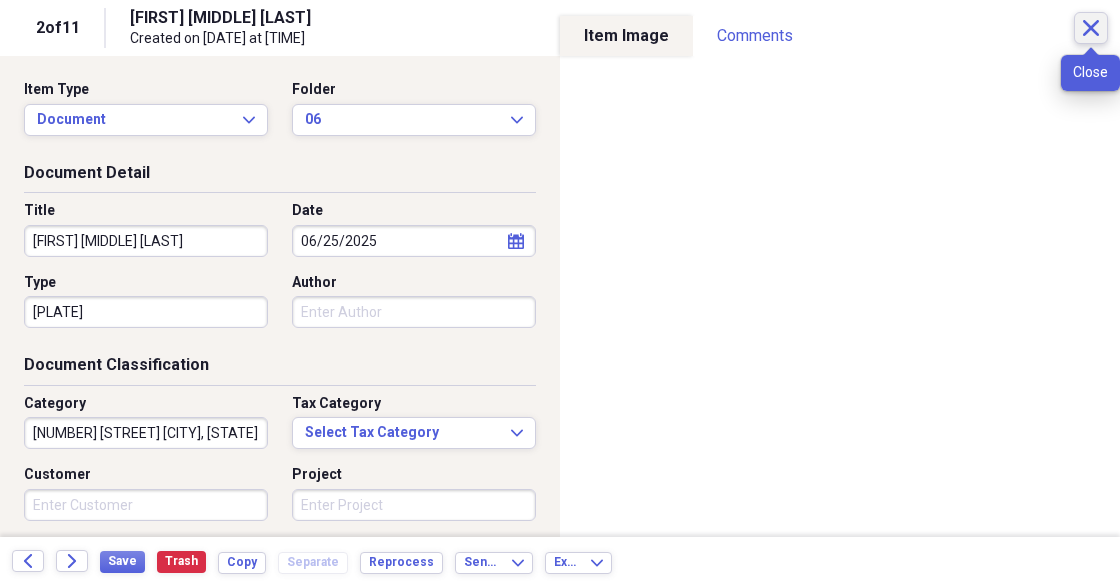 click on "Close" 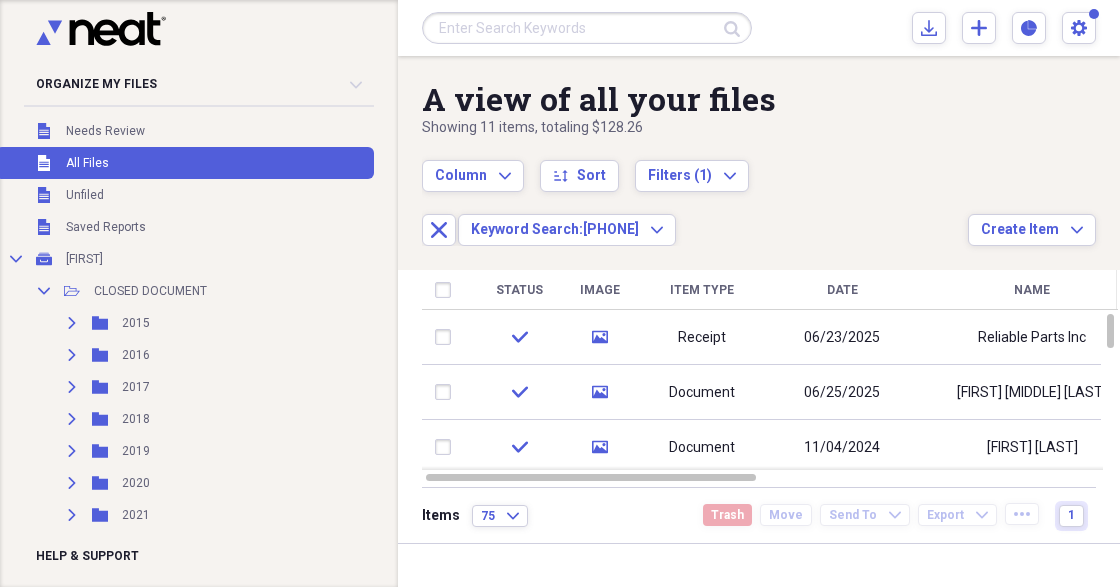click at bounding box center [587, 28] 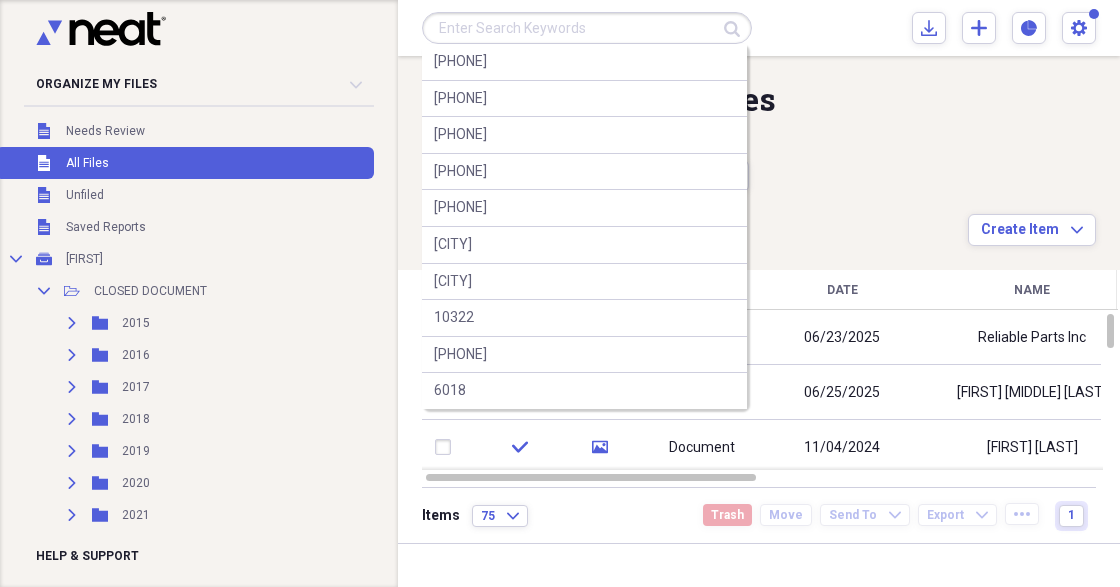 click at bounding box center [587, 28] 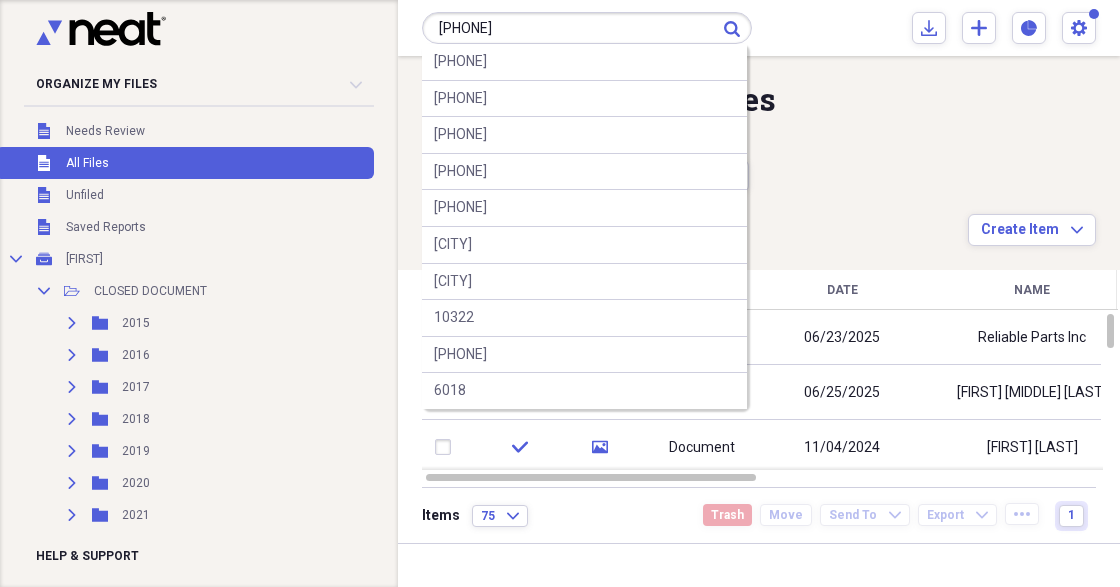 type on "[PHONE]" 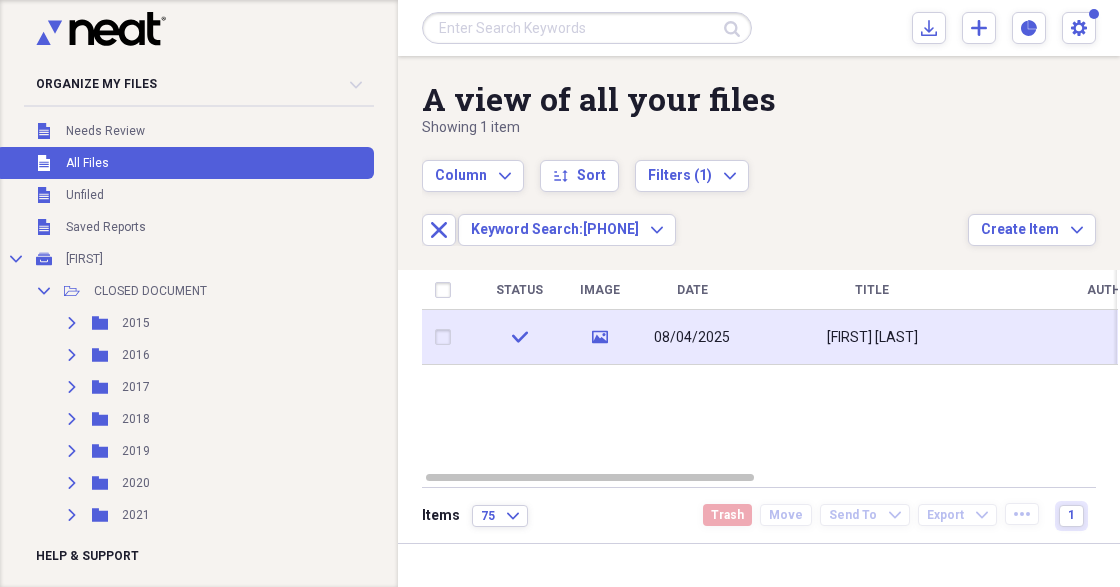 click on "[FIRST] [LAST]" at bounding box center (872, 338) 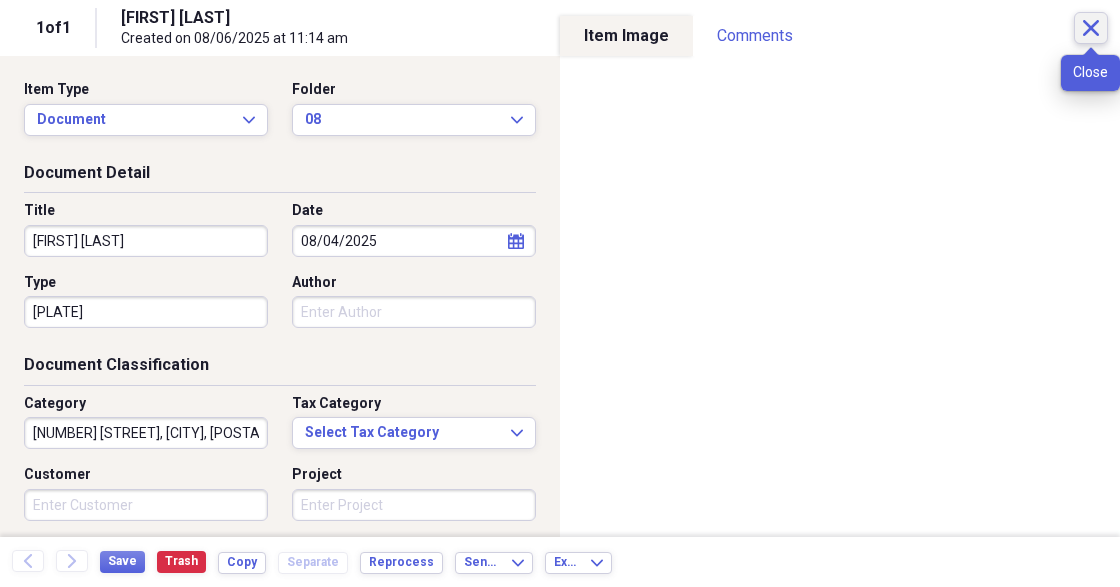 click on "Close" 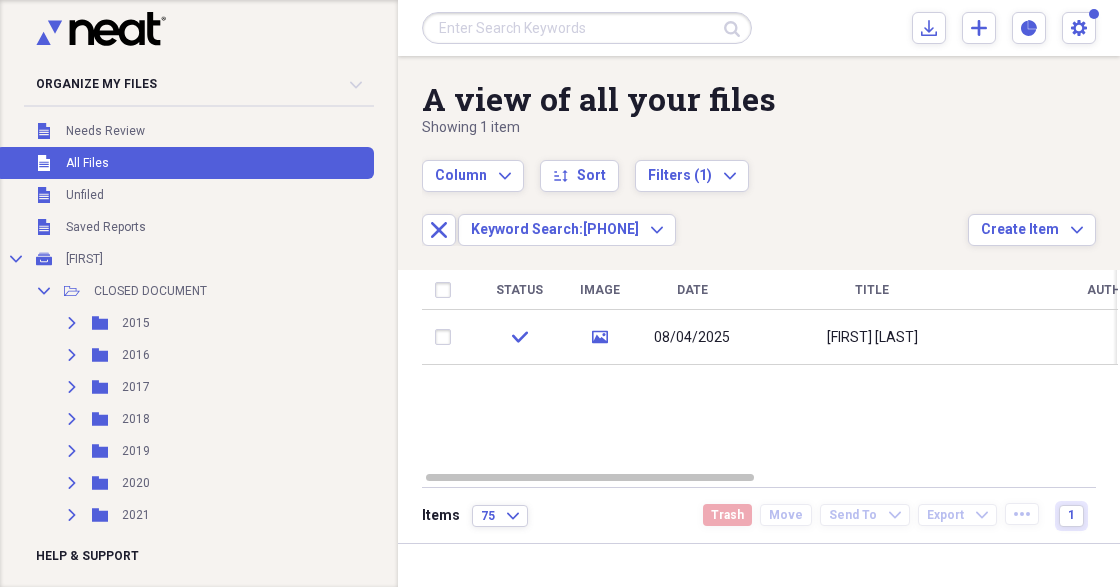 click at bounding box center [587, 28] 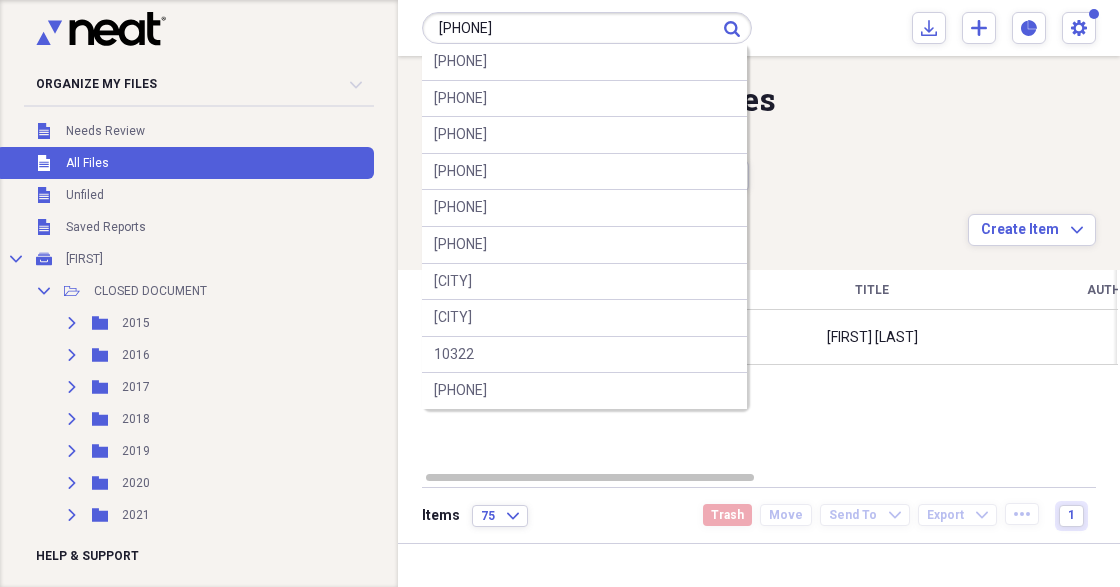 type on "[PHONE]" 